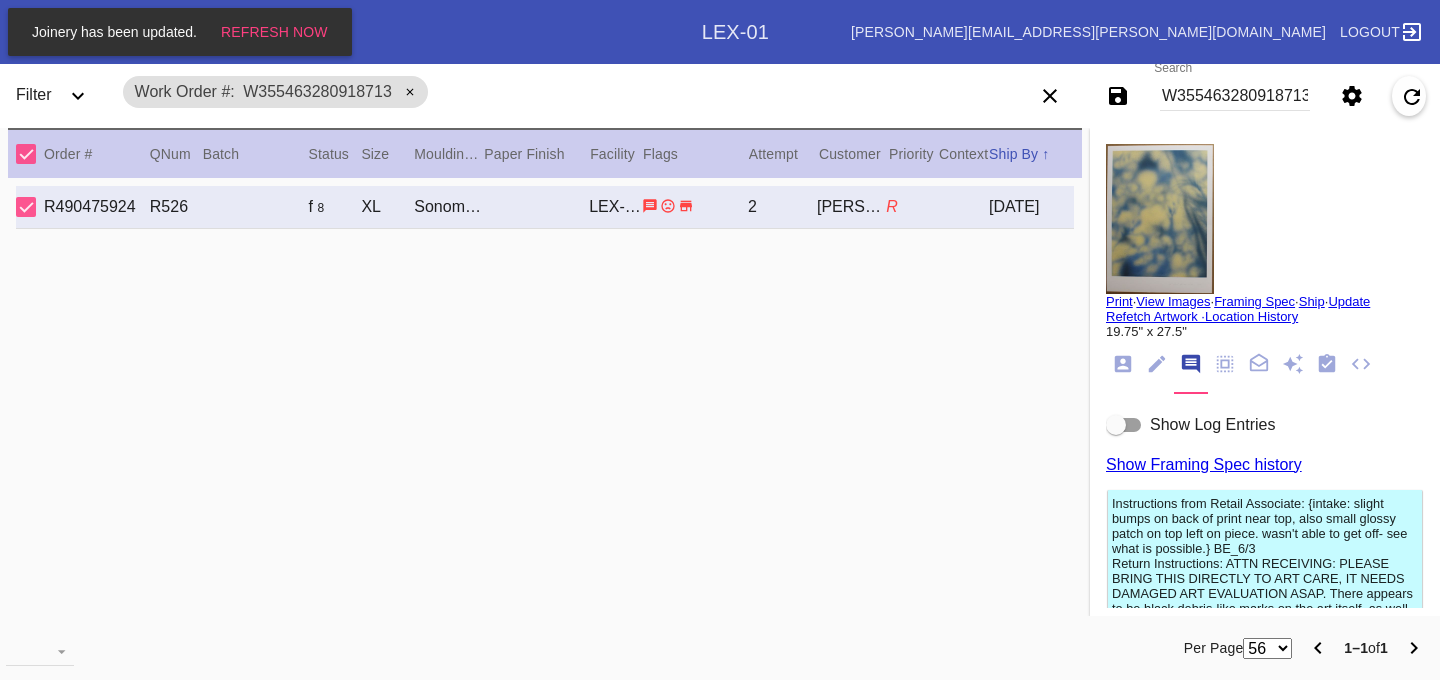 scroll, scrollTop: 0, scrollLeft: 0, axis: both 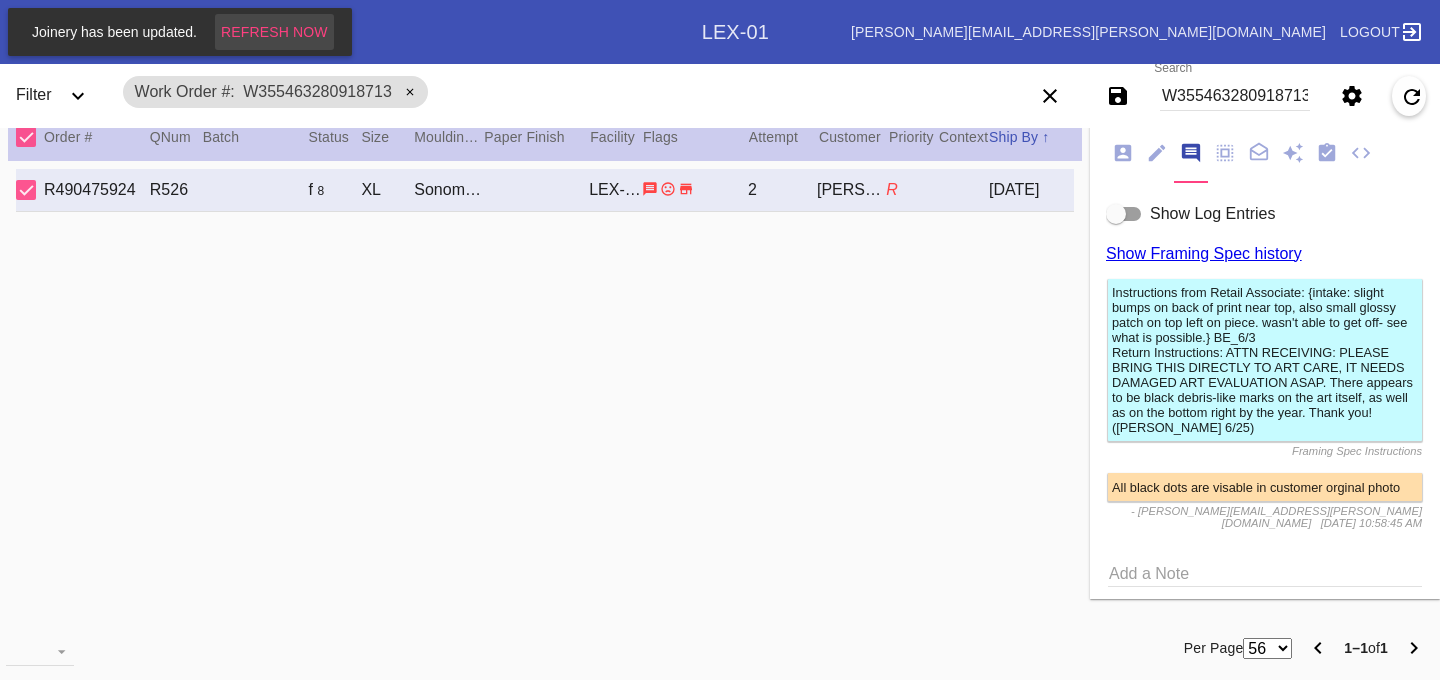 click on "Refresh Now" at bounding box center [274, 32] 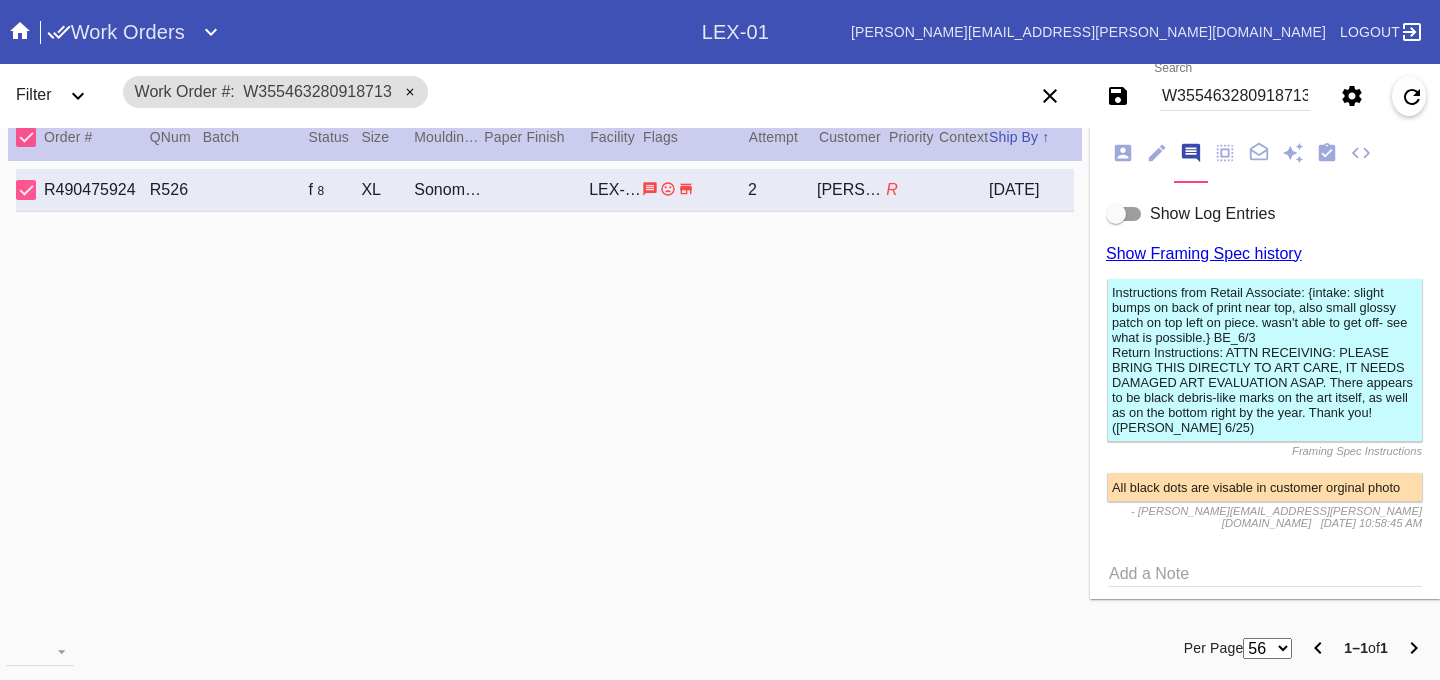 click 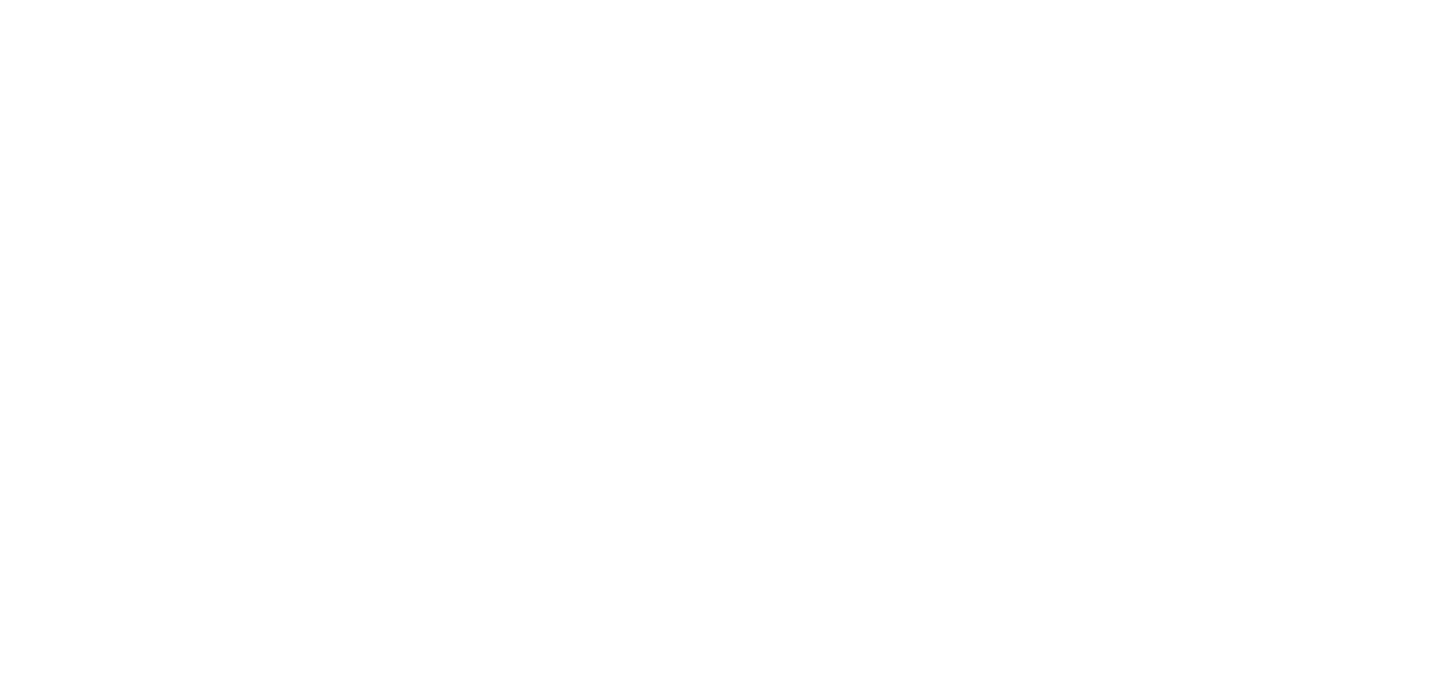 scroll, scrollTop: 0, scrollLeft: 0, axis: both 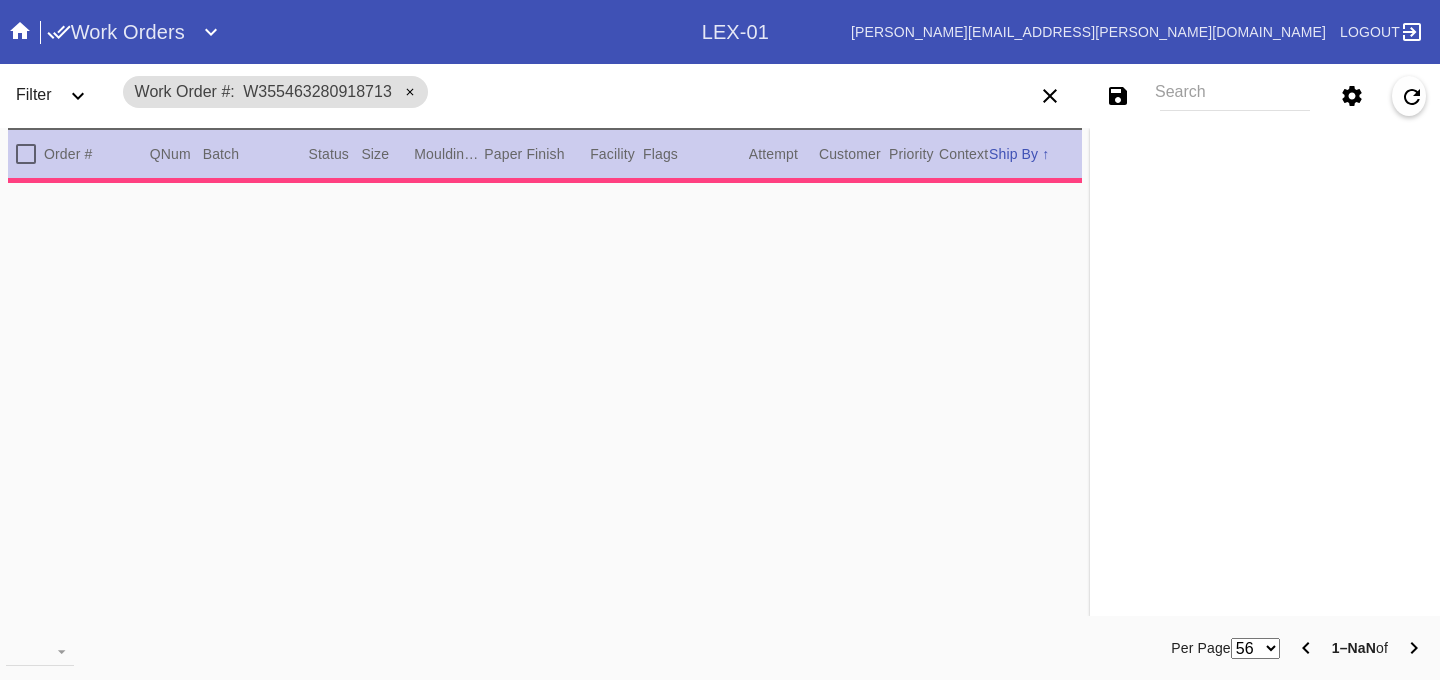 type on "0.0" 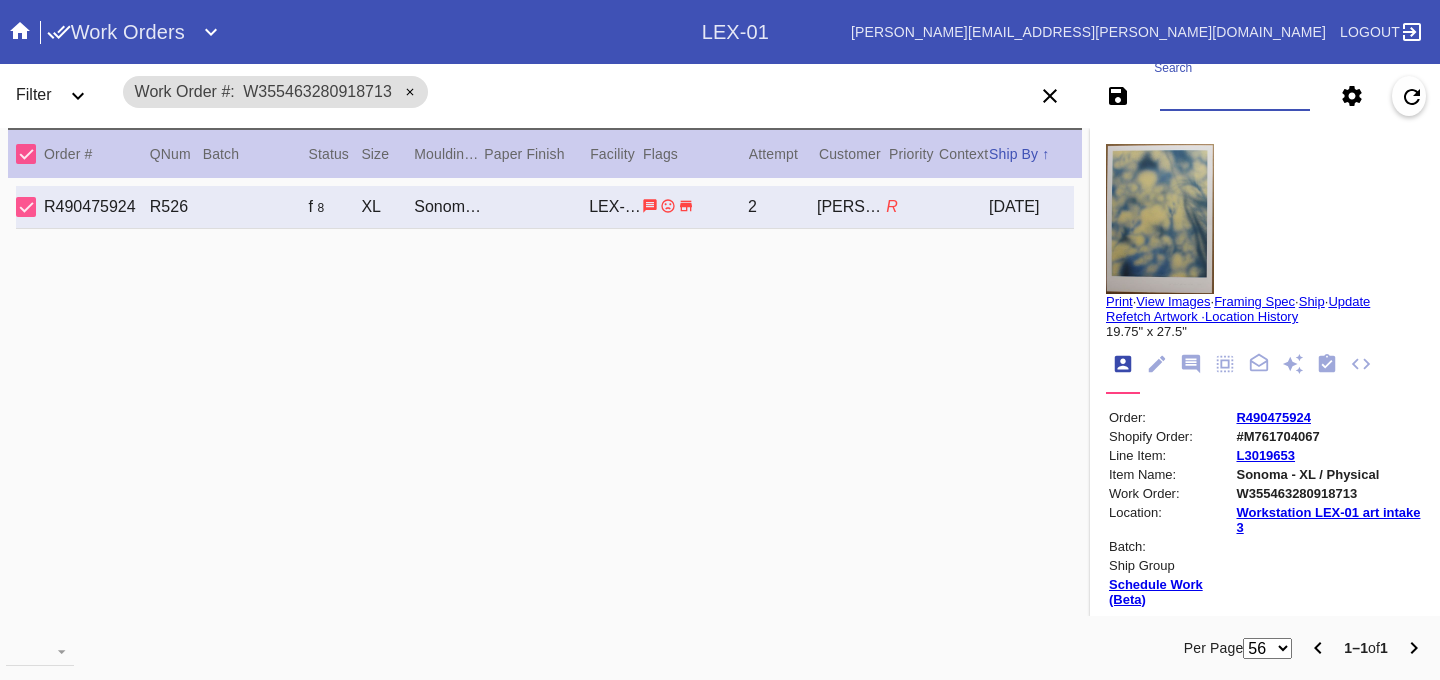 click on "Search" at bounding box center (1235, 96) 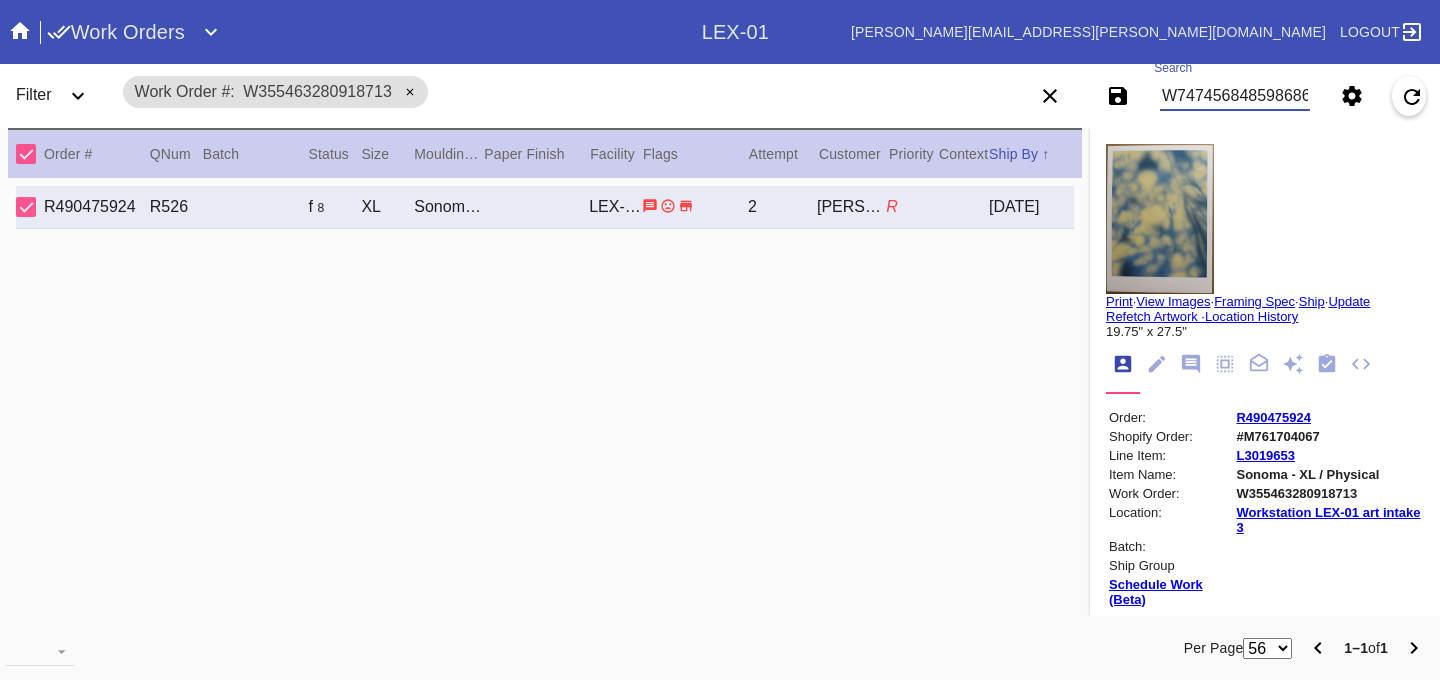 scroll, scrollTop: 0, scrollLeft: 4584, axis: horizontal 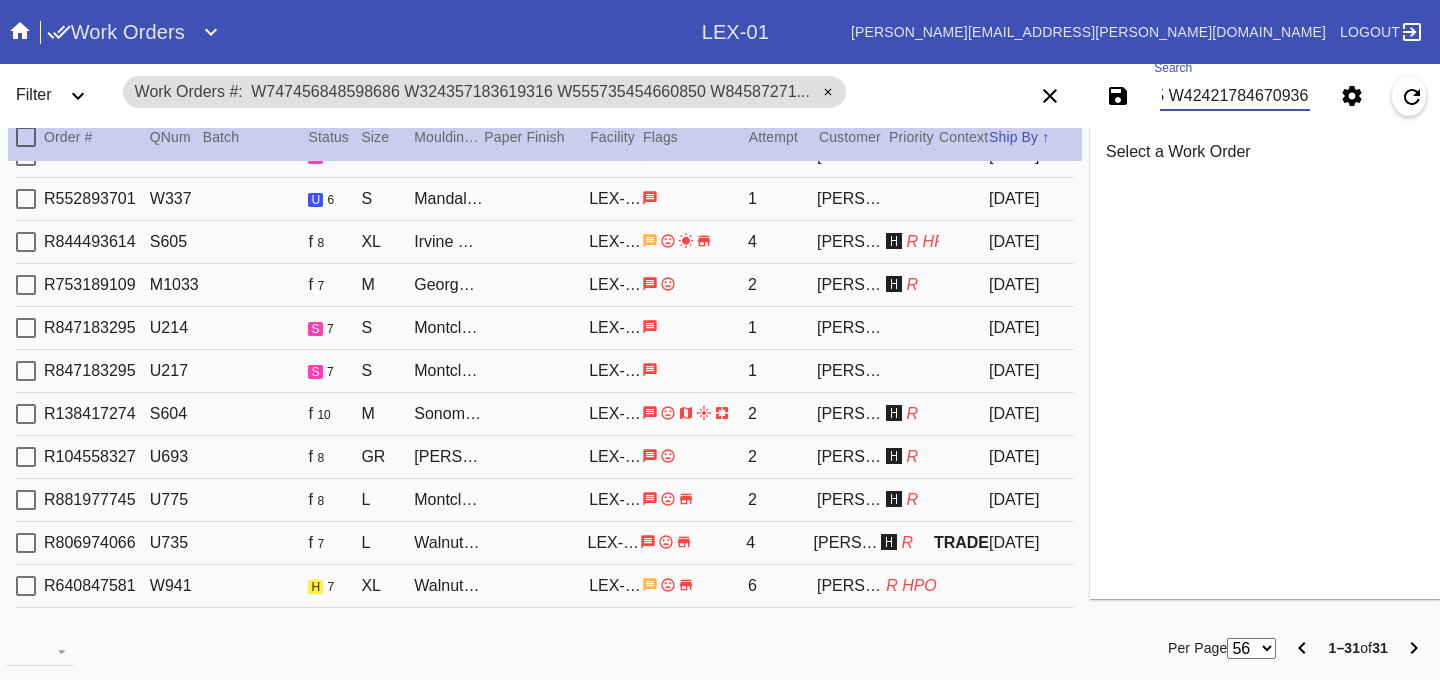 type on "W747456848598686 W324357183619316 W555735454660850 W845872713179758 W536278313538845 W526497612765327 W690290325459889 W284195289024516 W894473559484831 W528866448890812 W561252393766702 W992478170428027 W989904048621303 W352815266867130 W049798423810447 W244432394320259 W362812683239485 W152121797069076 W496096065131438 W583584800278298 W757217330457667 W128230658616764 W842079760683687 W384642275869047 W978221734619445 W603240526448110 W267448447535845 W521004923357867 W334166249289009 W449502983848295 W424217846709362" 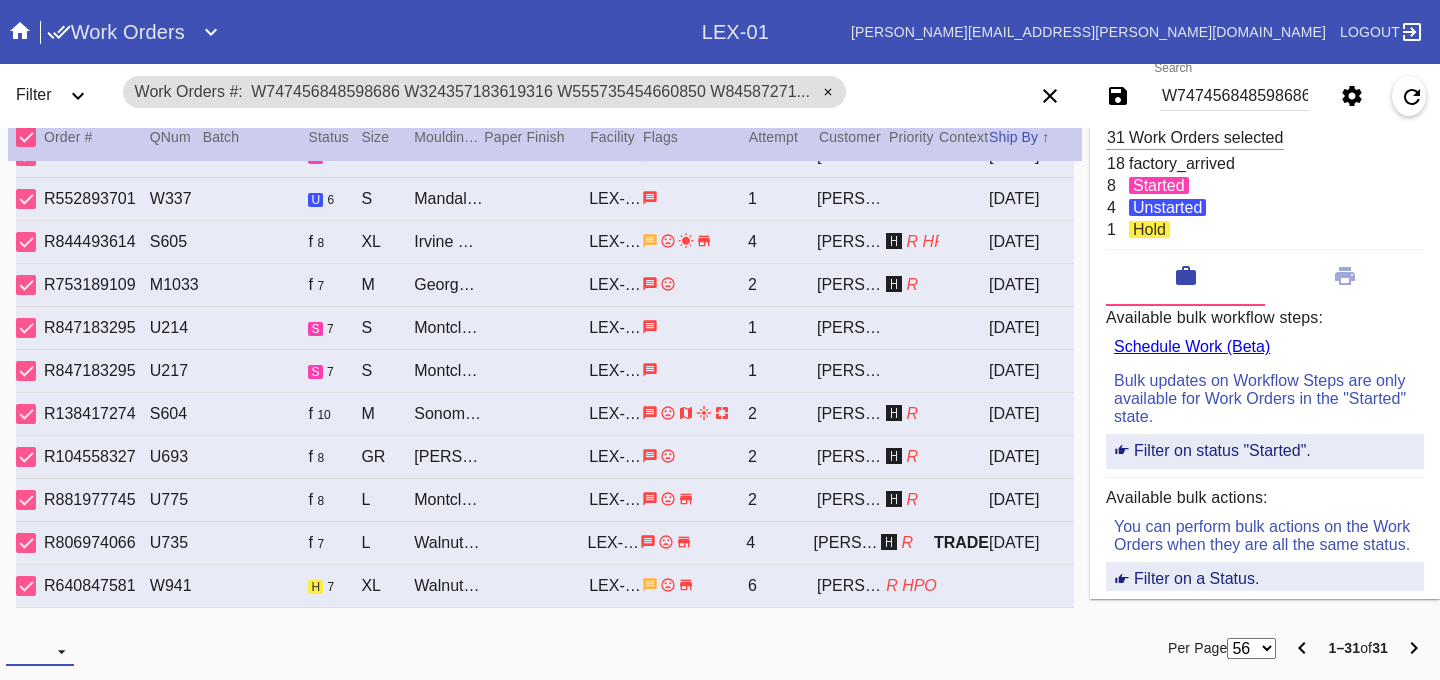 click on "Download... Export Selected Items Print Work Orders Frame Labels Frame Labels v2 Mat Labels Moulding Plate Labels Acrylic Labels Foam Labels Foam Data Story Pockets Mini Story Pockets OMGA Data GUNNAR Data FastCAM Data" at bounding box center (40, 651) 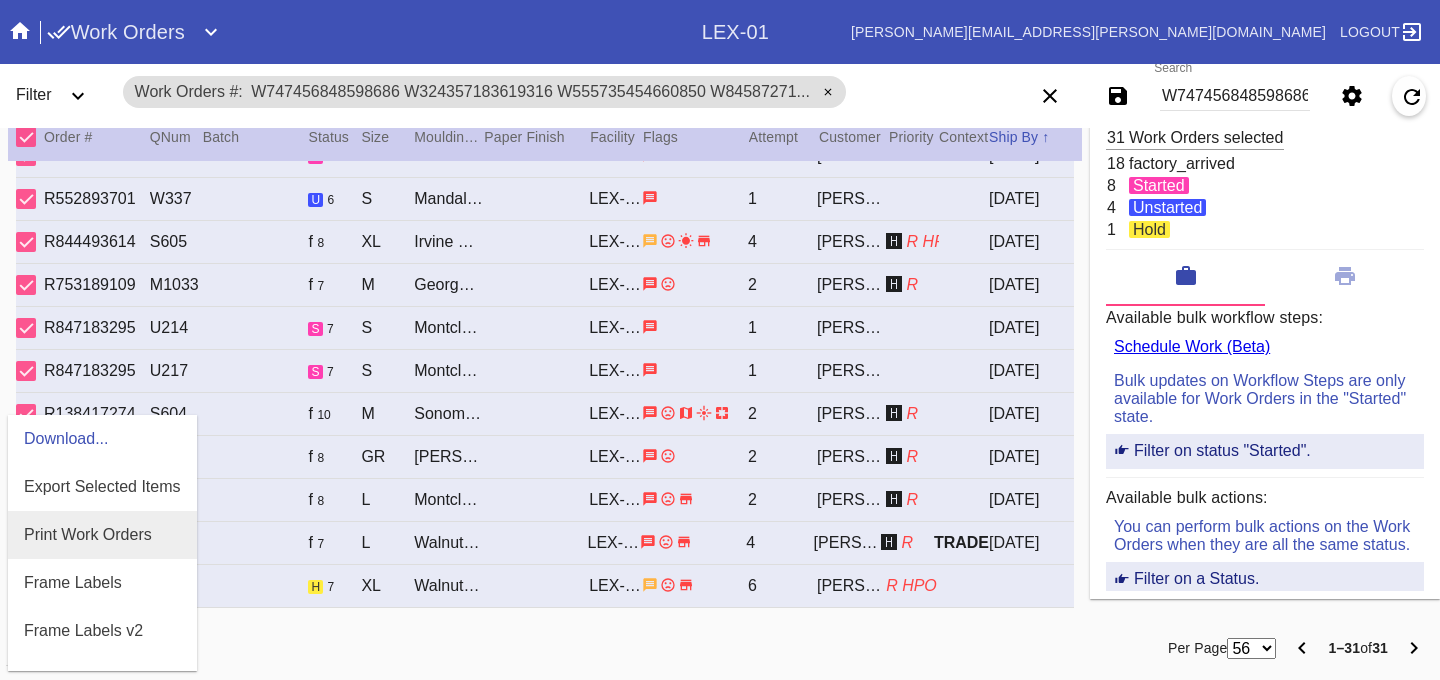 click on "Print Work Orders" at bounding box center [88, 535] 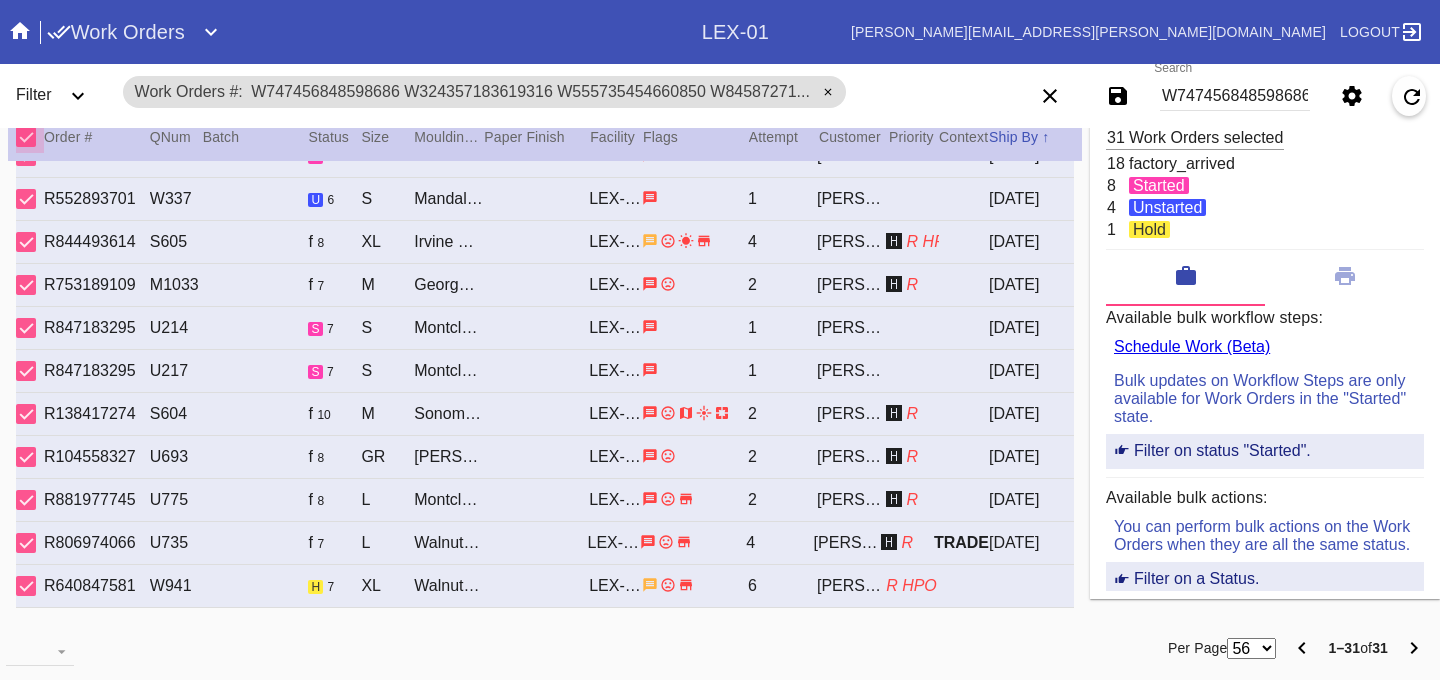 click at bounding box center [26, 137] 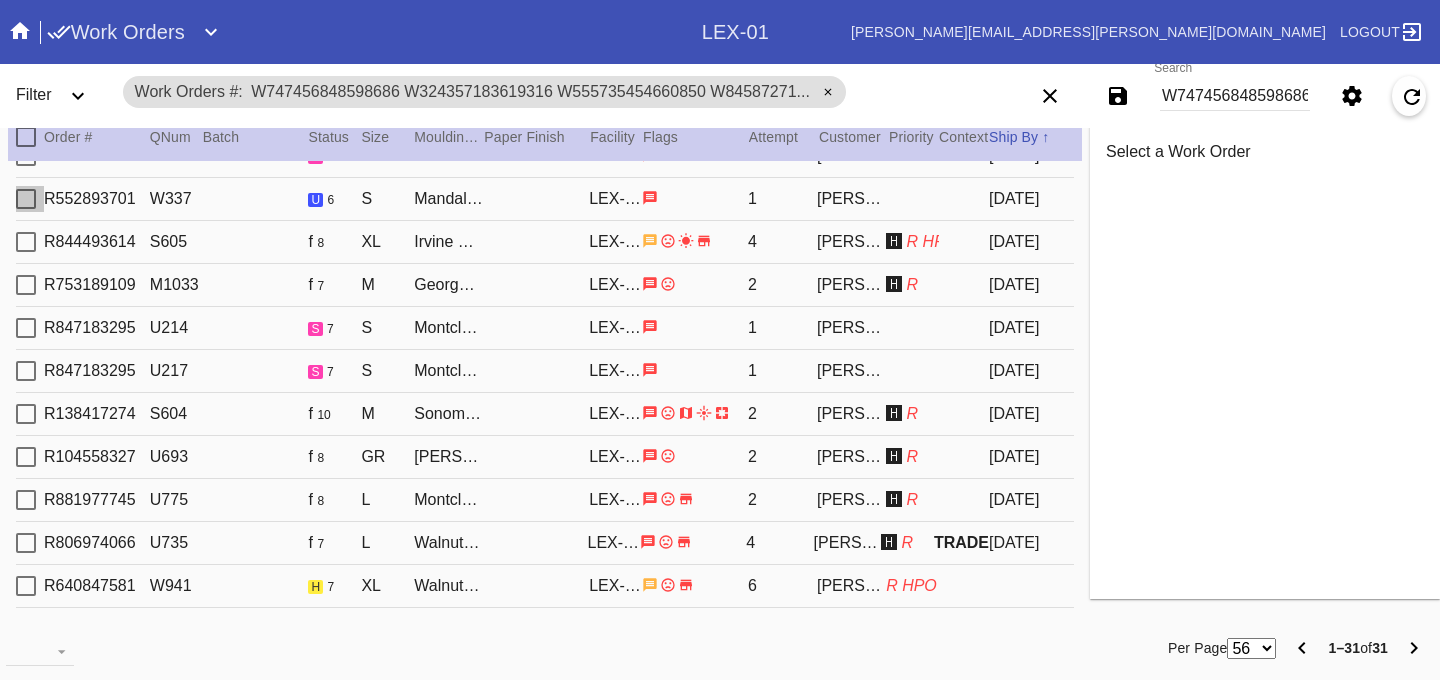 click at bounding box center [26, 199] 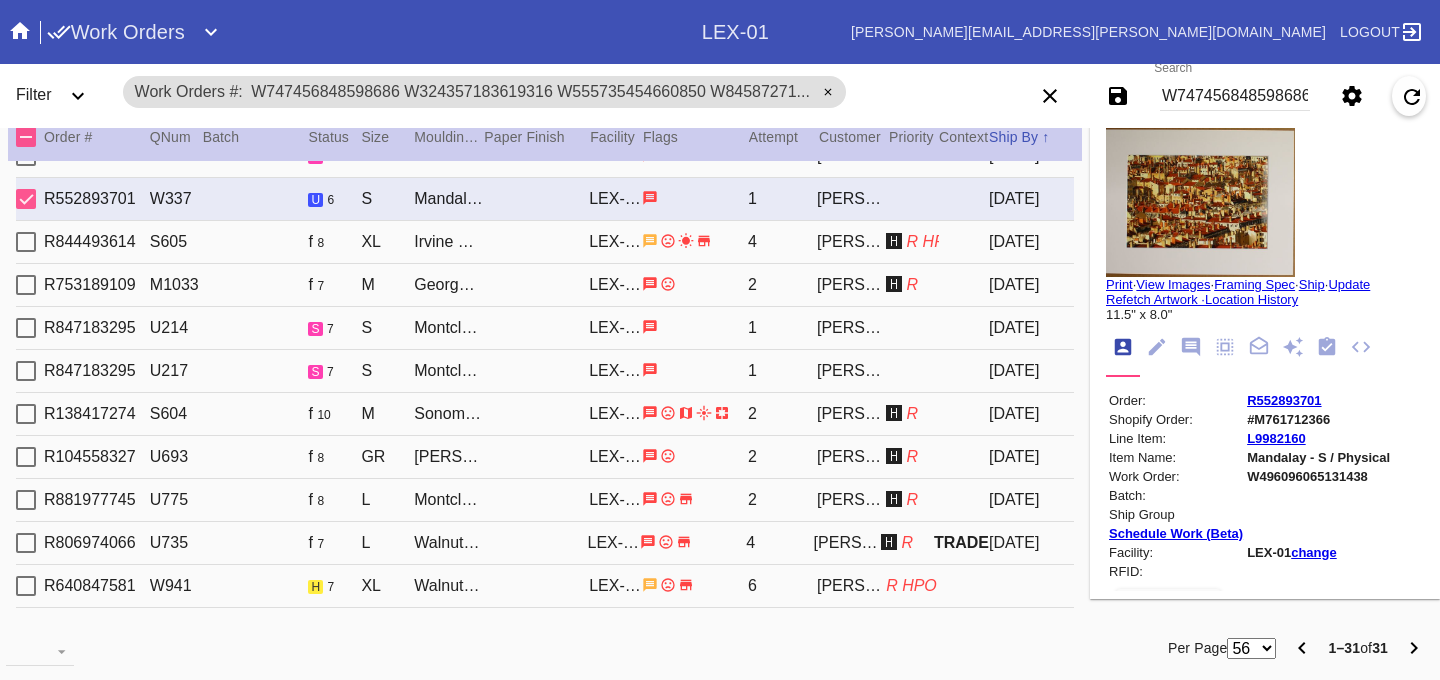 click on "W496096065131438" at bounding box center [1318, 476] 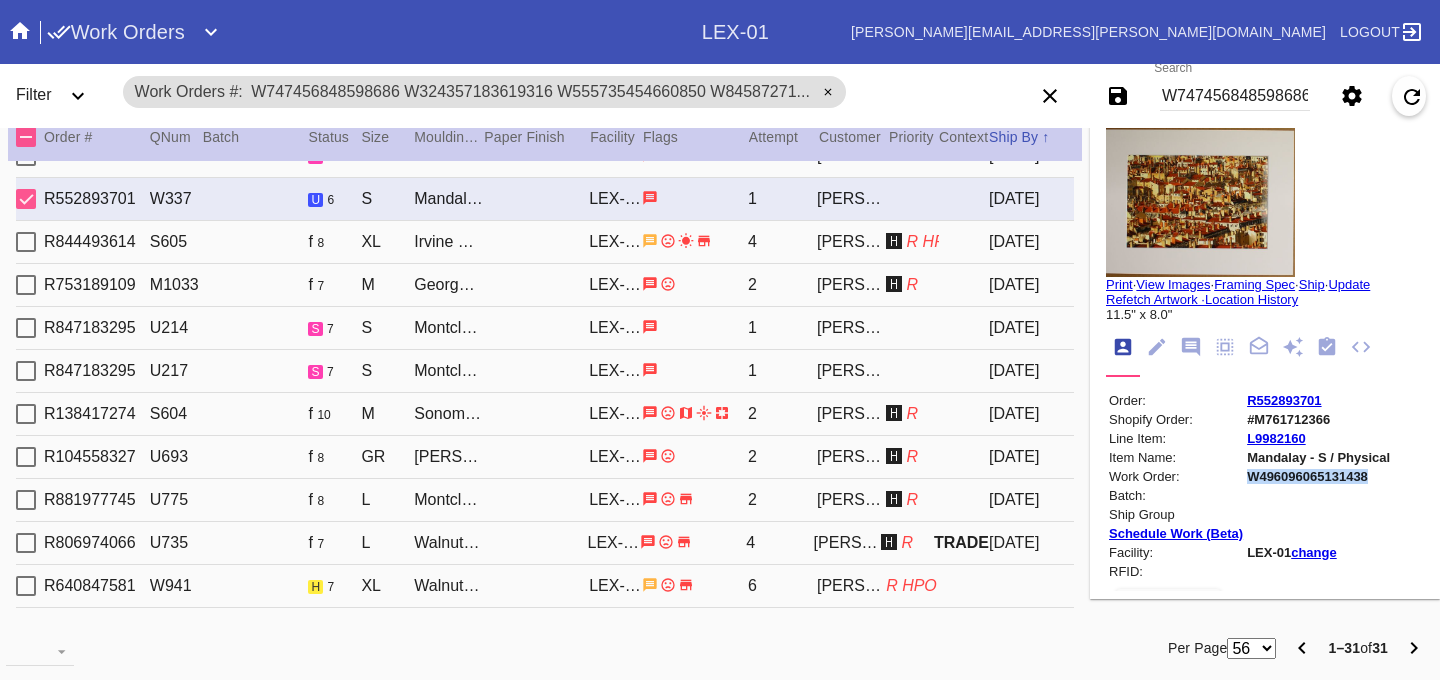 click on "W496096065131438" at bounding box center [1318, 476] 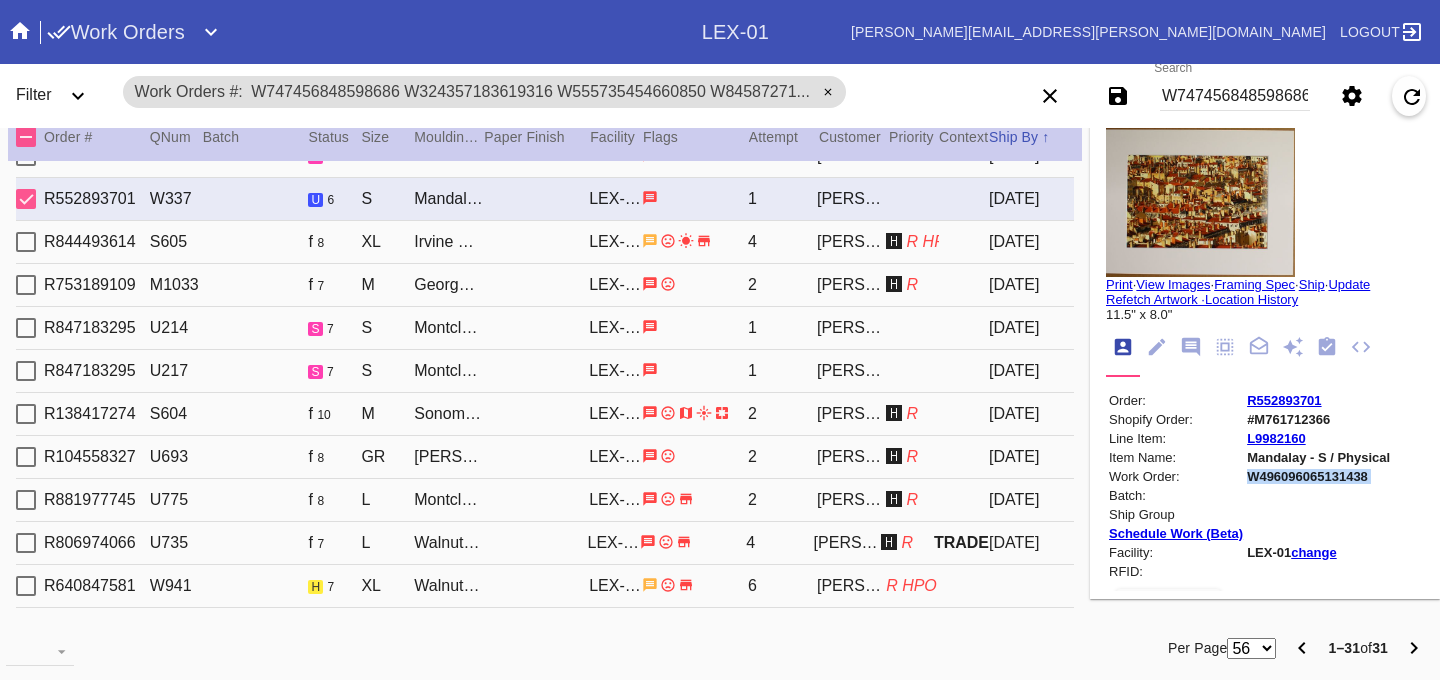 click on "W496096065131438" at bounding box center (1318, 476) 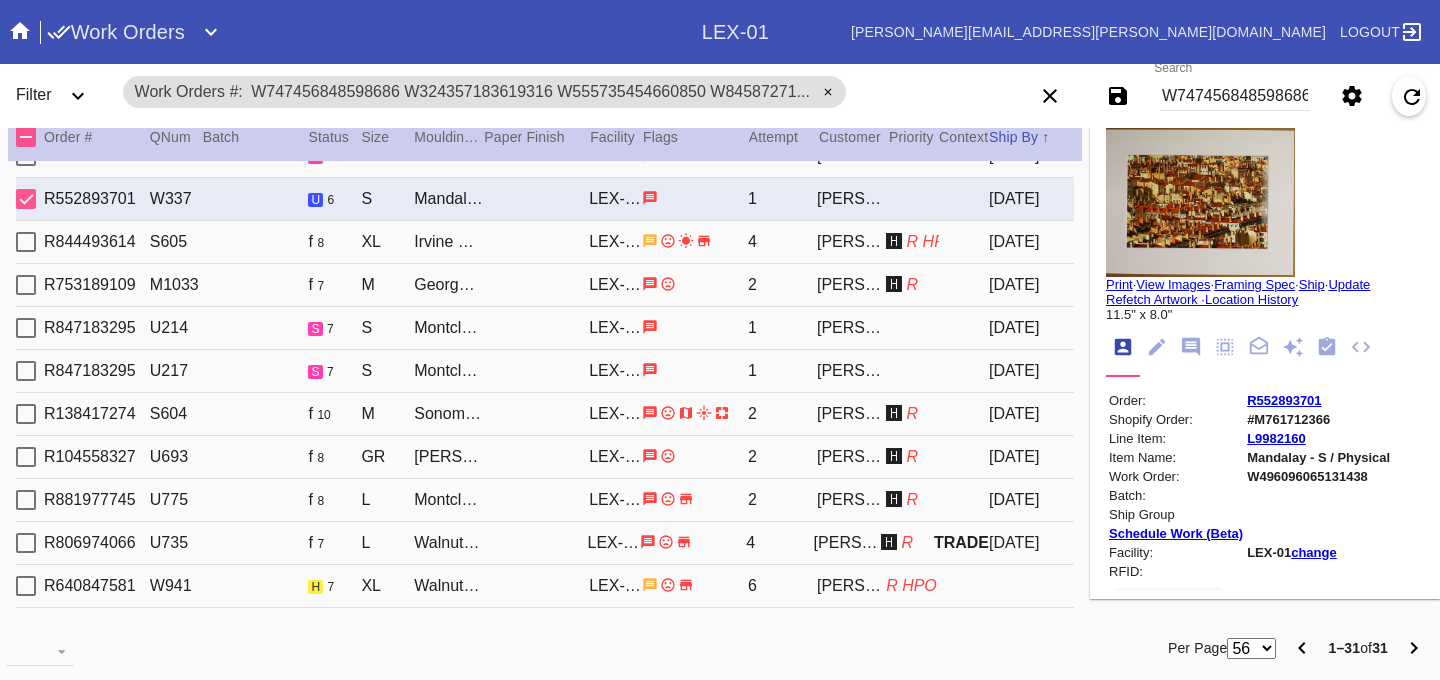 click on "R844493614 S605 f   8 XL Irvine Slim / Fabric White LEX-01 4 Hersh Anand
🅷
R
HPO
2025-07-10" at bounding box center [545, 242] 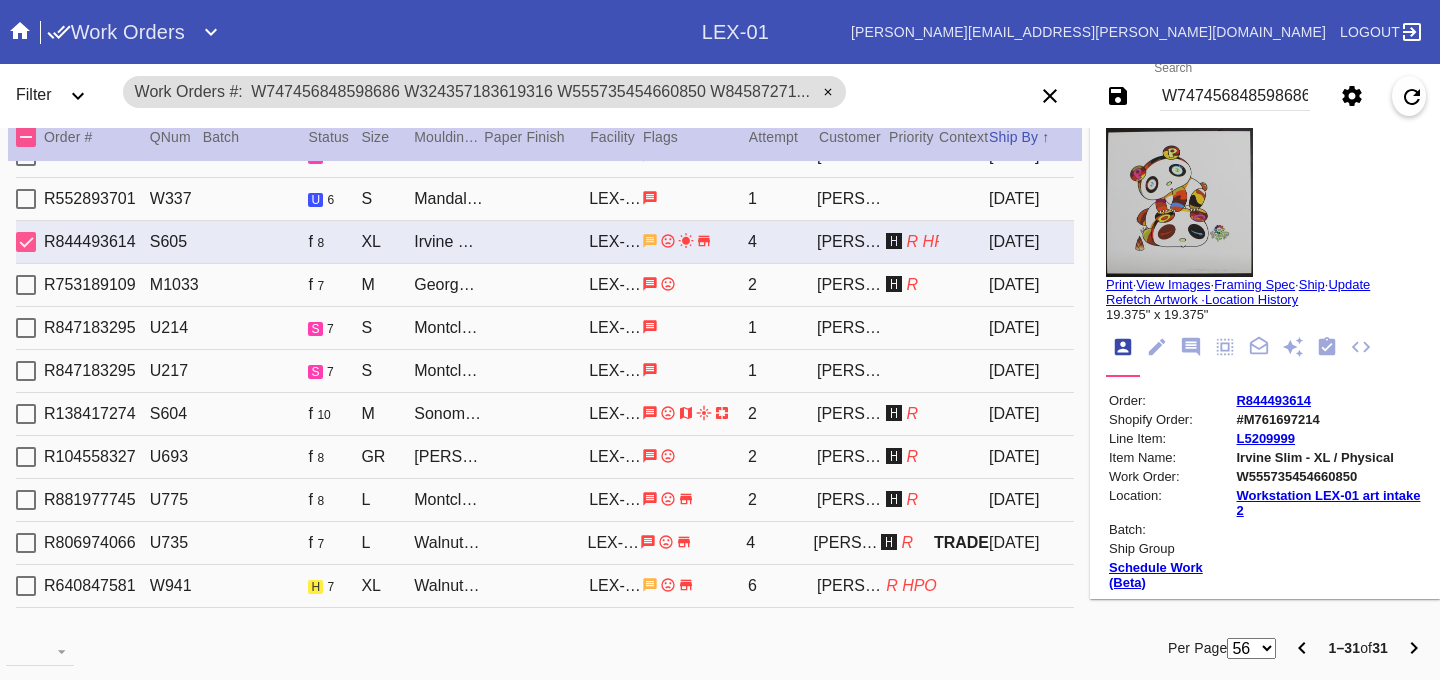 click on "W555735454660850" at bounding box center (1328, 476) 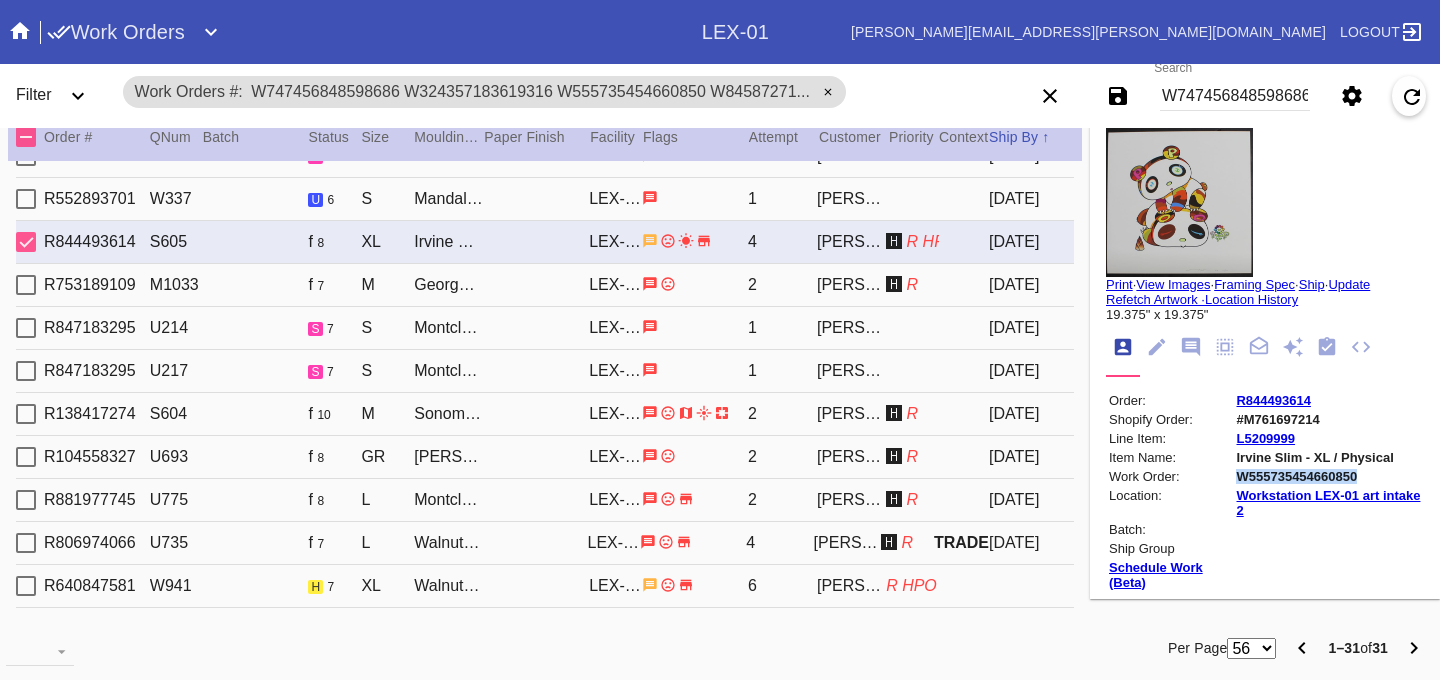 click on "W555735454660850" at bounding box center (1328, 476) 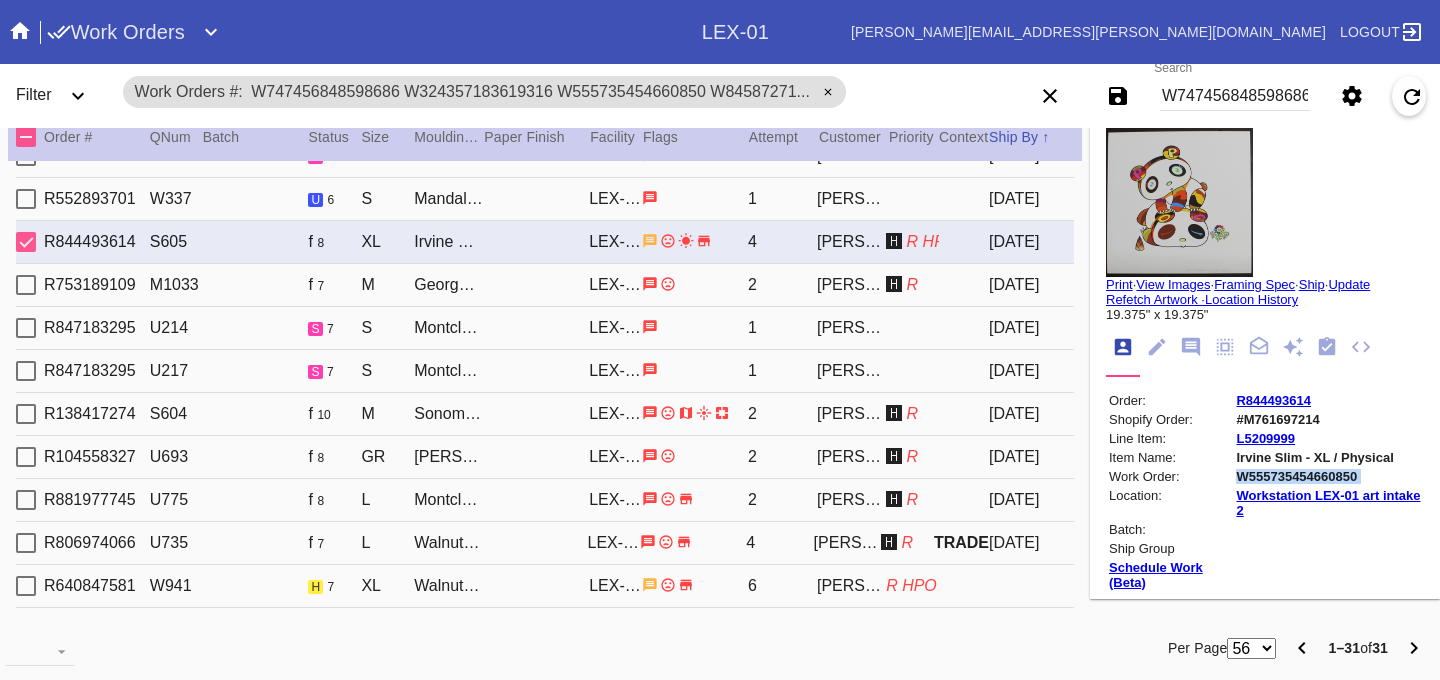 click on "W555735454660850" at bounding box center [1328, 476] 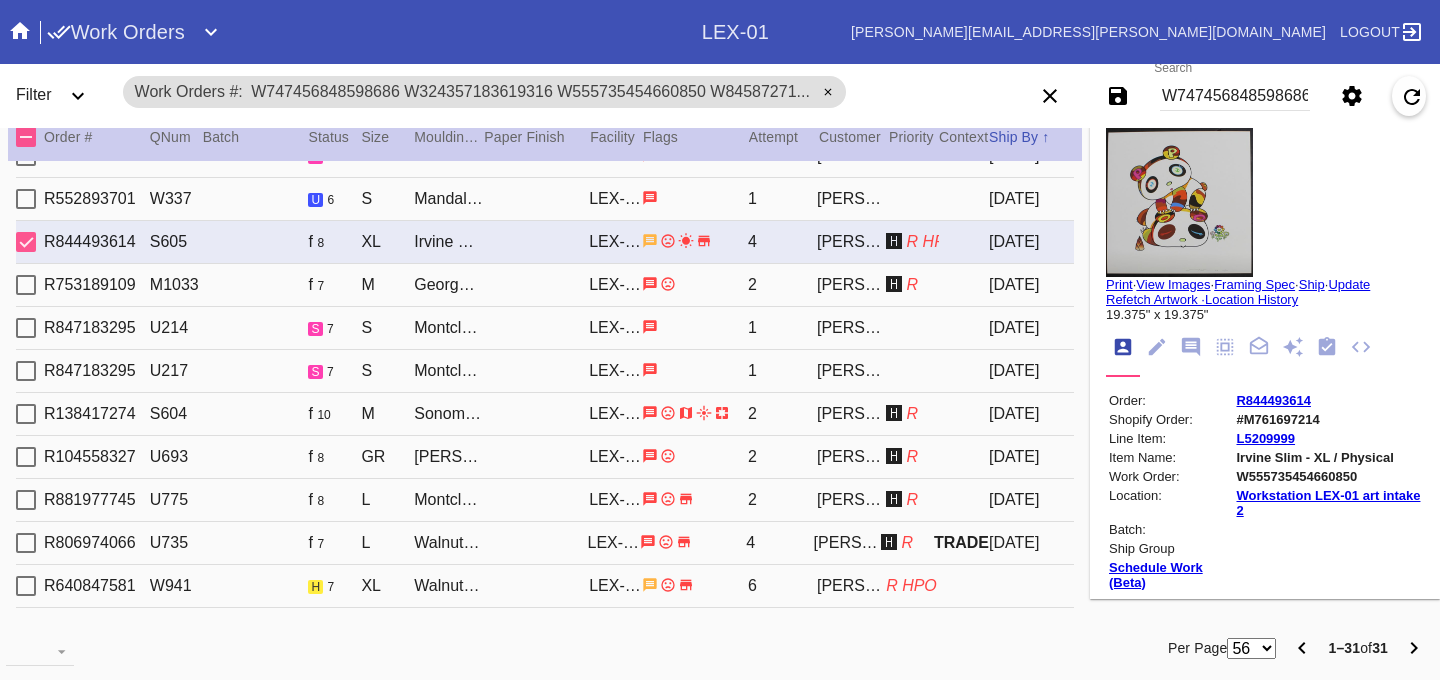 click on "R753189109 M1033 f   7 M Georgetown / Dove White LEX-01 2 Erica Heidler
🅷
R
2025-07-10" at bounding box center (545, 285) 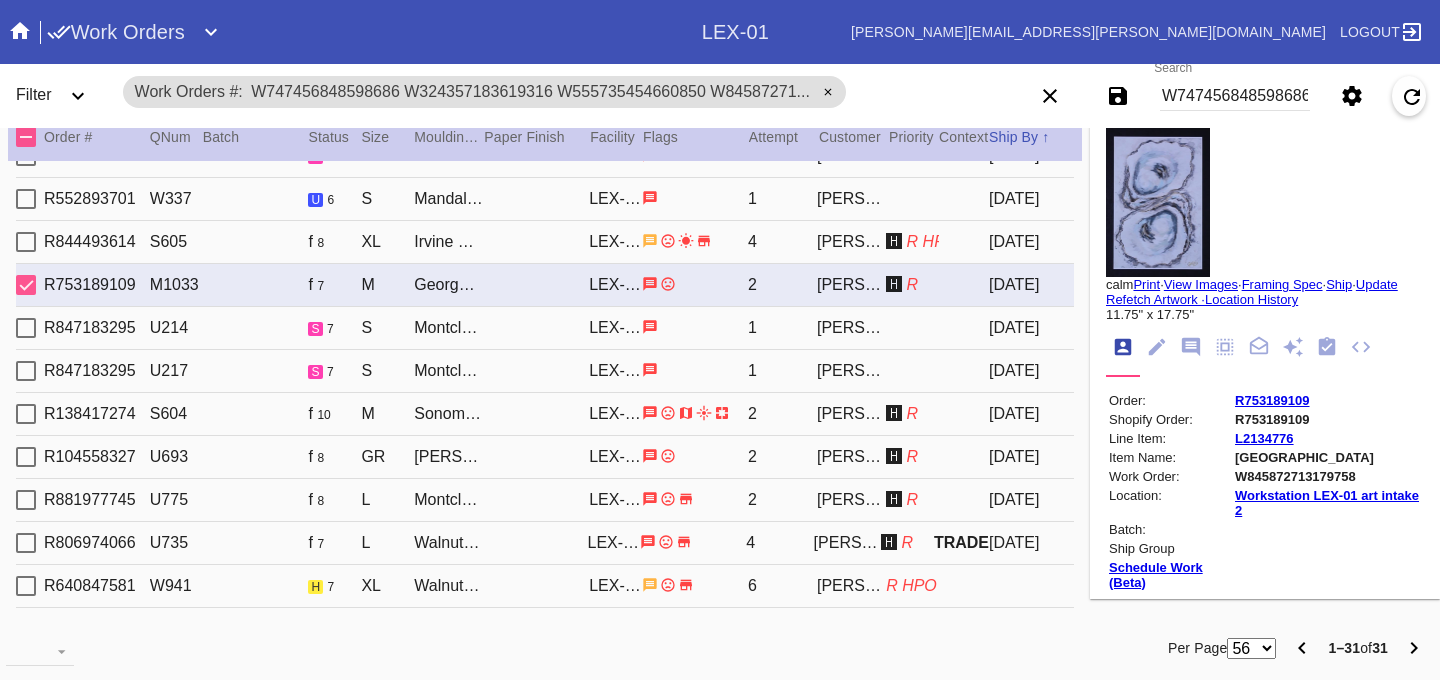 click on "W845872713179758" at bounding box center [1328, 476] 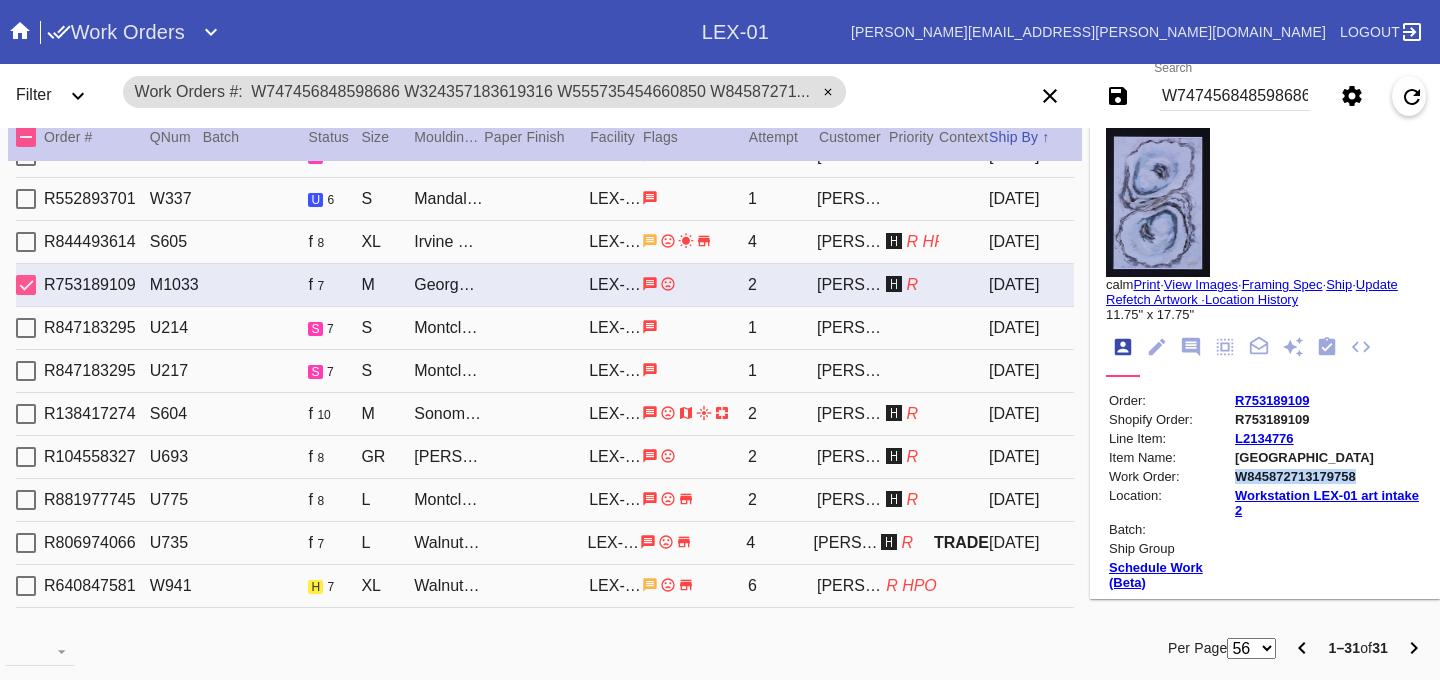 click on "W845872713179758" at bounding box center (1328, 476) 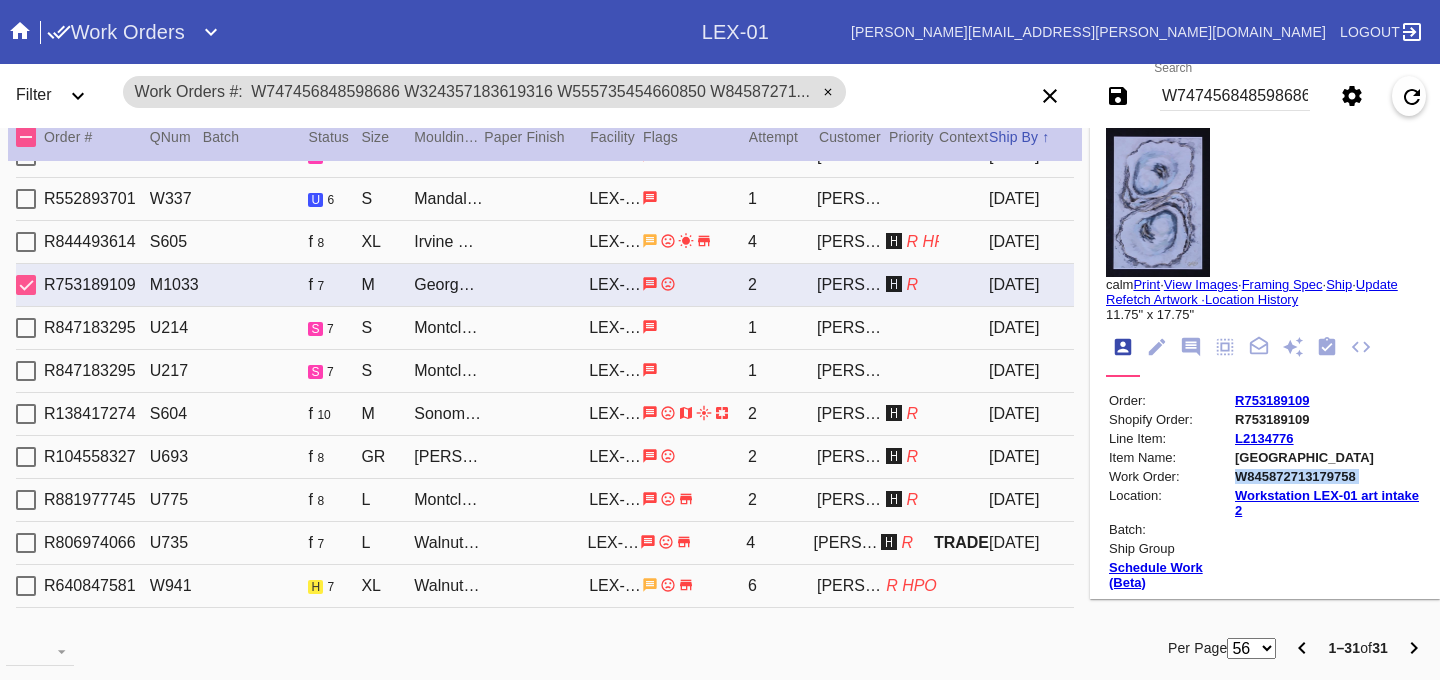 click on "W845872713179758" at bounding box center (1328, 476) 